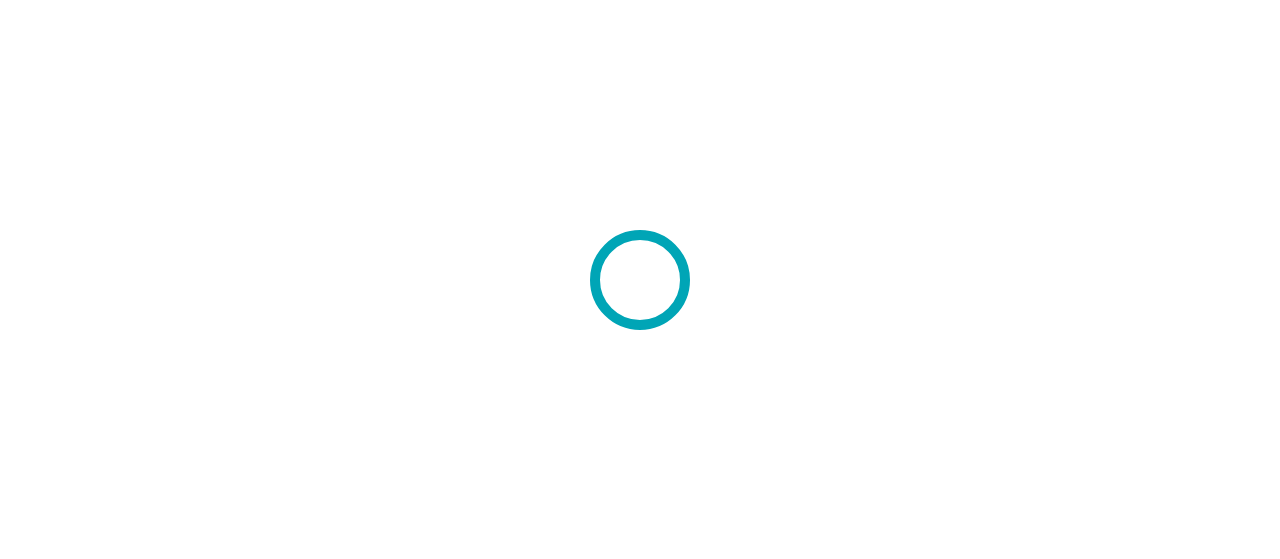 scroll, scrollTop: 0, scrollLeft: 0, axis: both 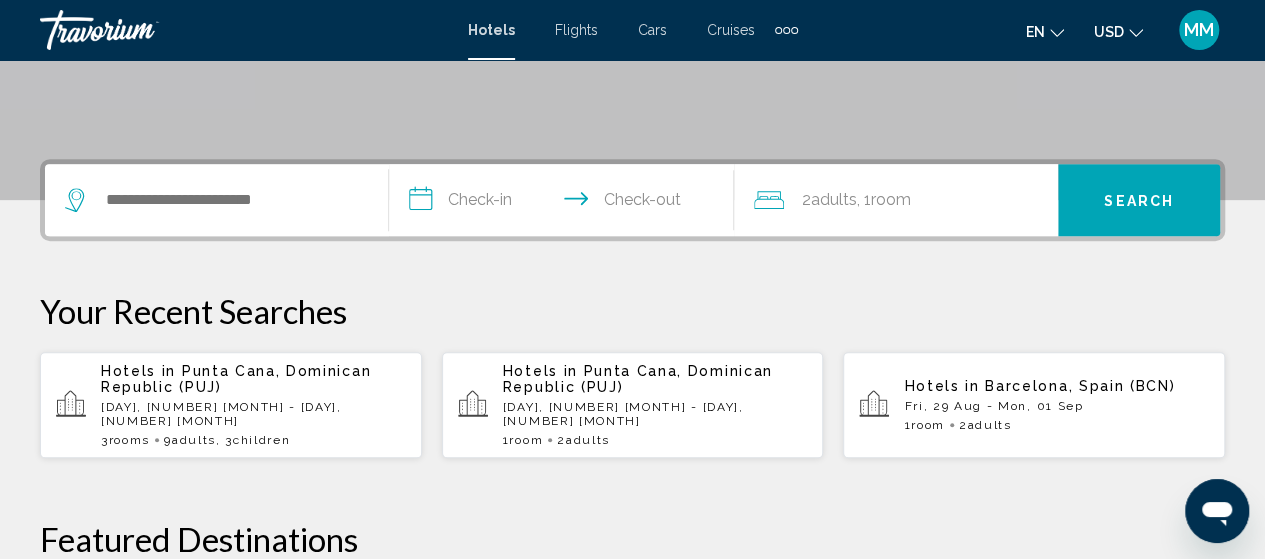 click at bounding box center (216, 200) 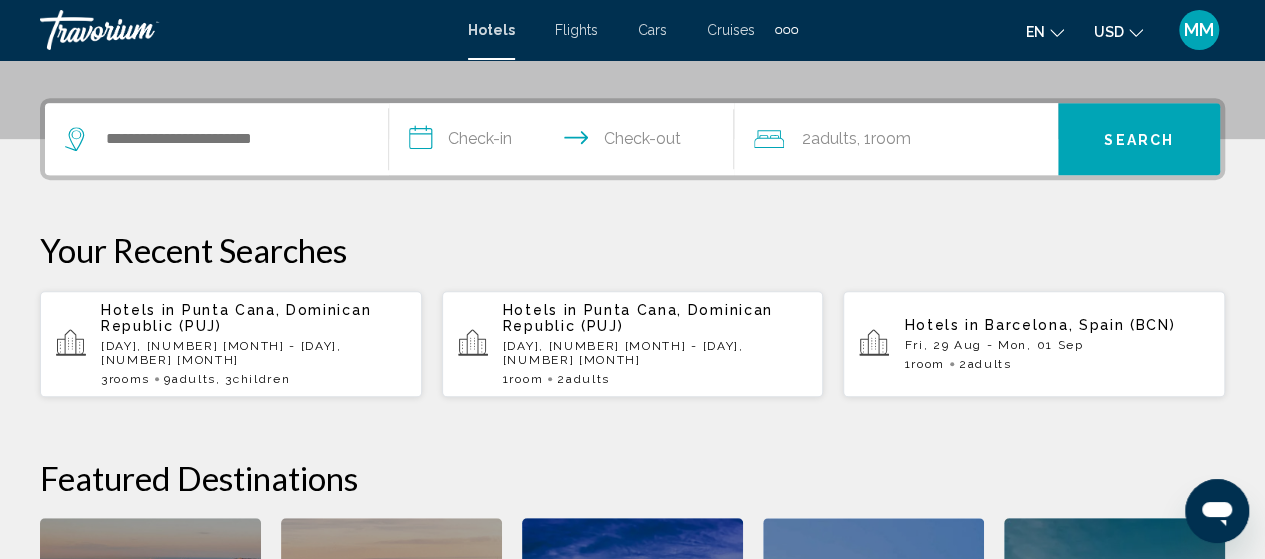 scroll, scrollTop: 494, scrollLeft: 0, axis: vertical 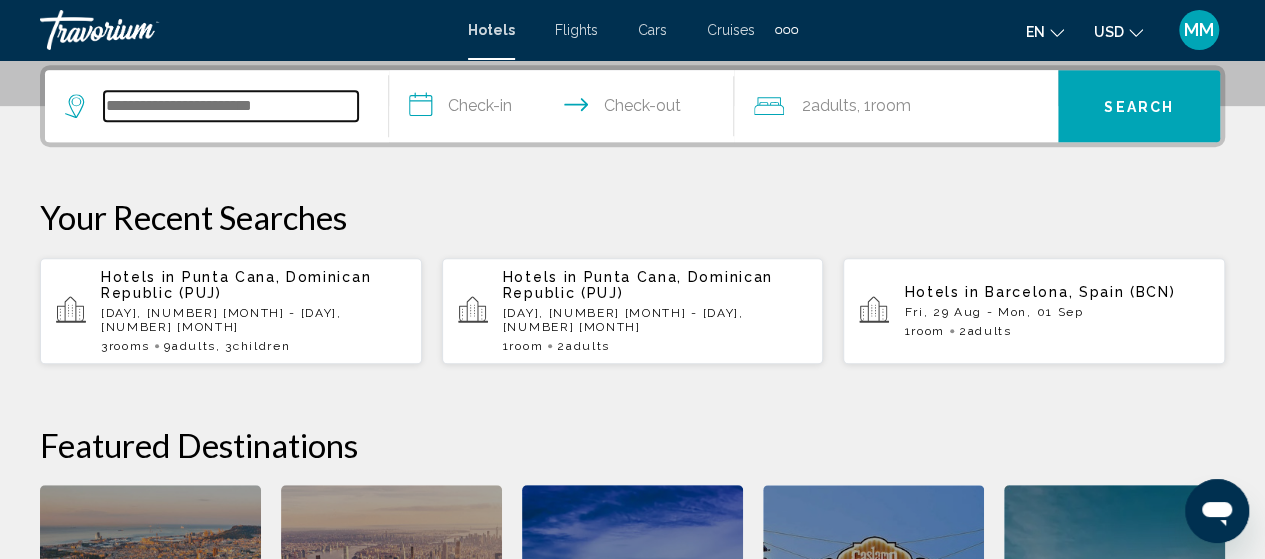 click at bounding box center (231, 106) 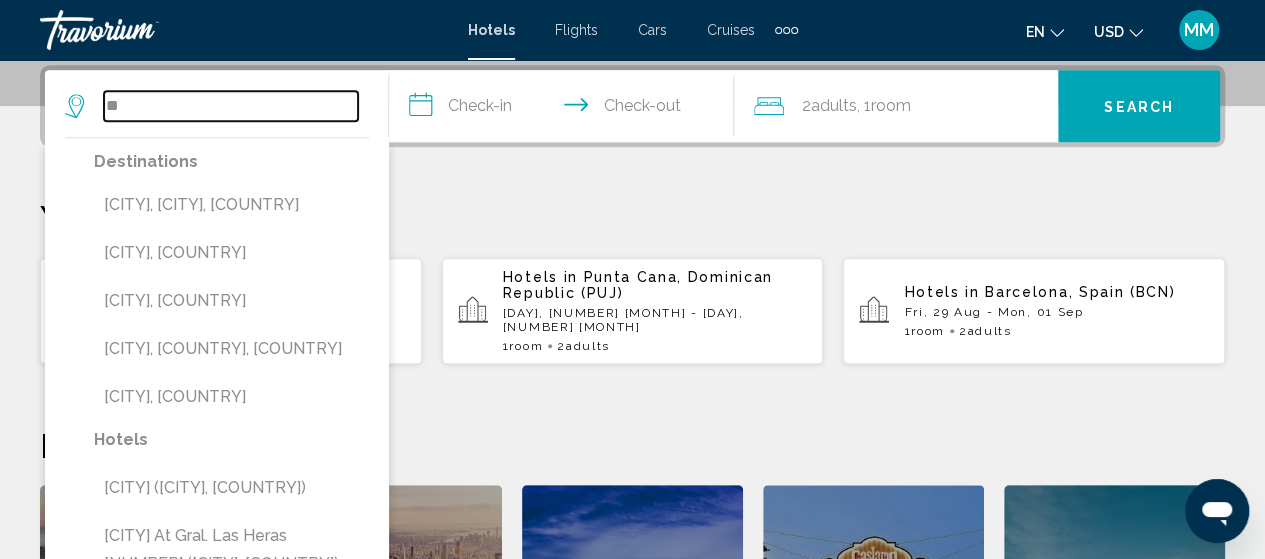 type on "*" 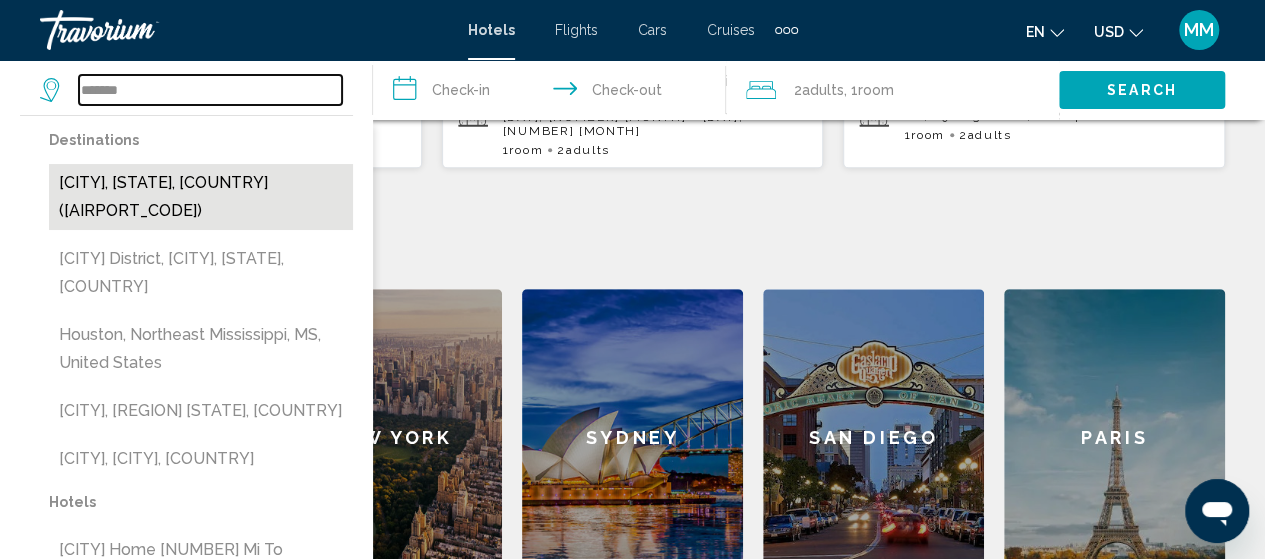 scroll, scrollTop: 694, scrollLeft: 0, axis: vertical 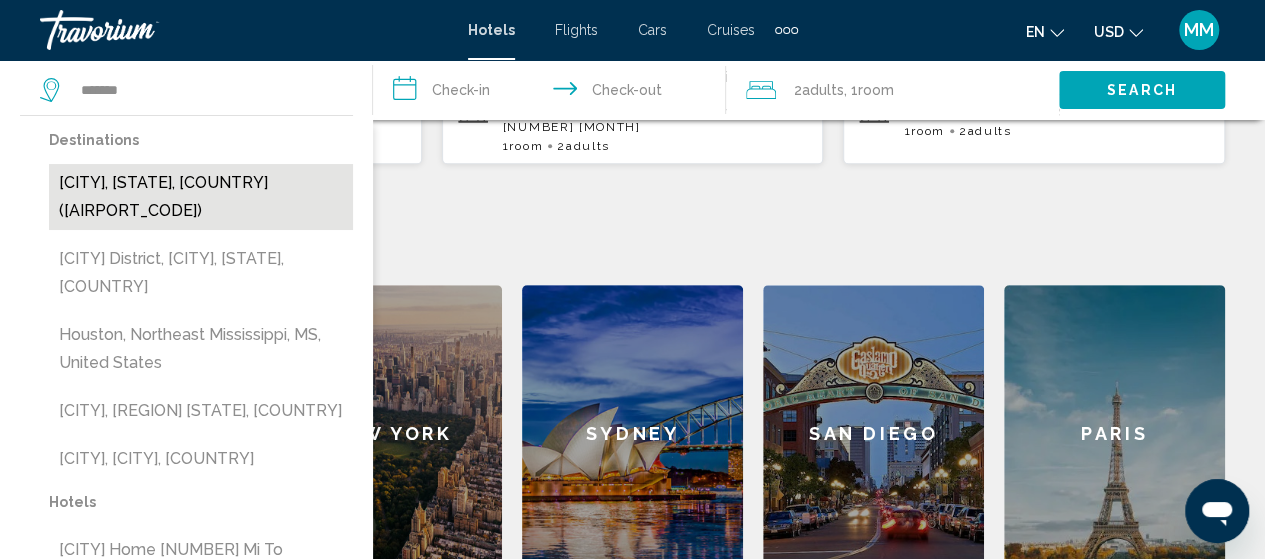 click on "[CITY], [STATE], [COUNTRY] ([AIRPORT_CODE])" at bounding box center (201, 197) 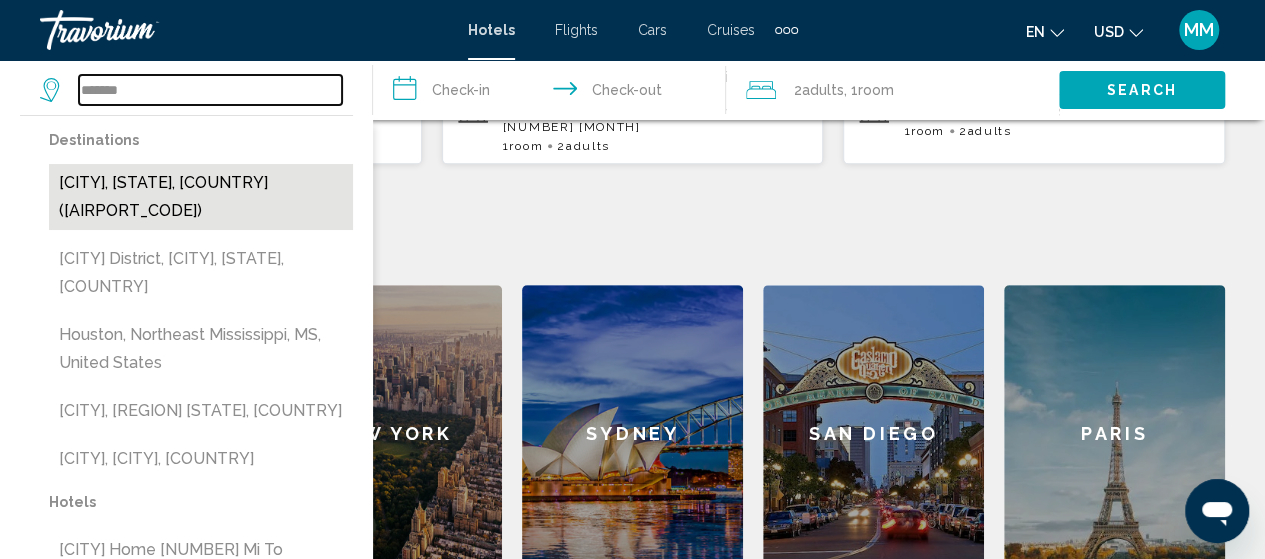 type on "**********" 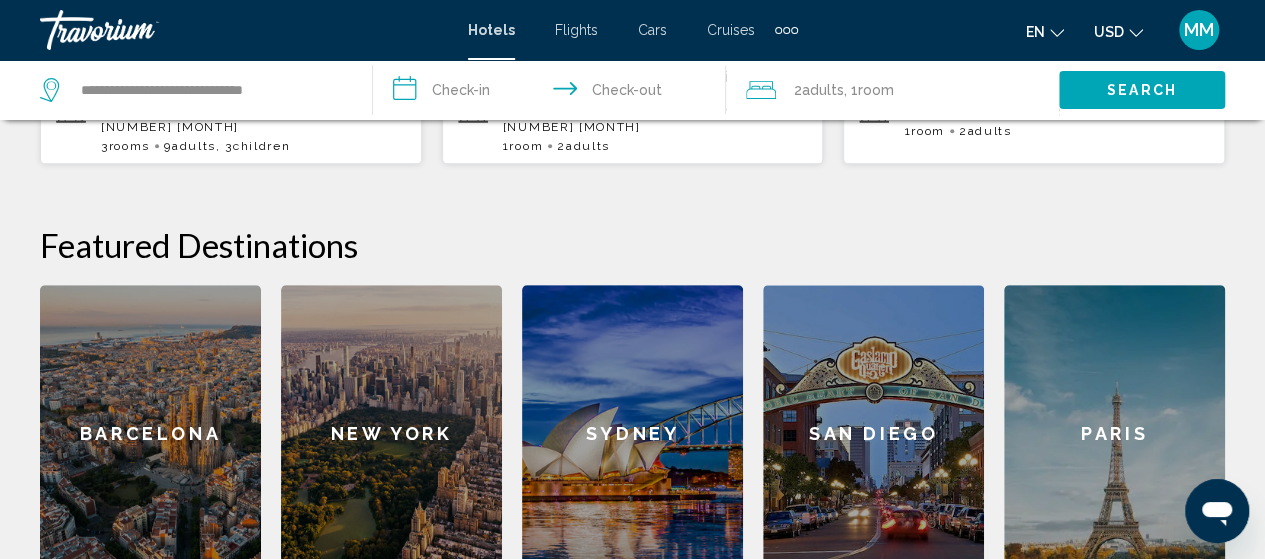 click on "2  Adult Adults , 1  Room rooms" 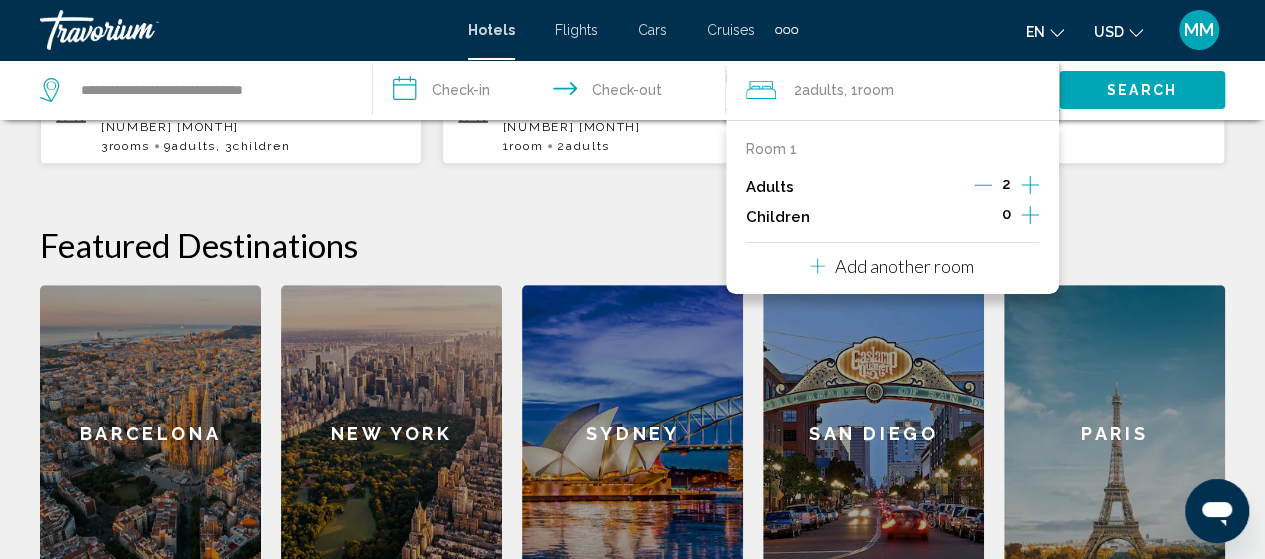 click 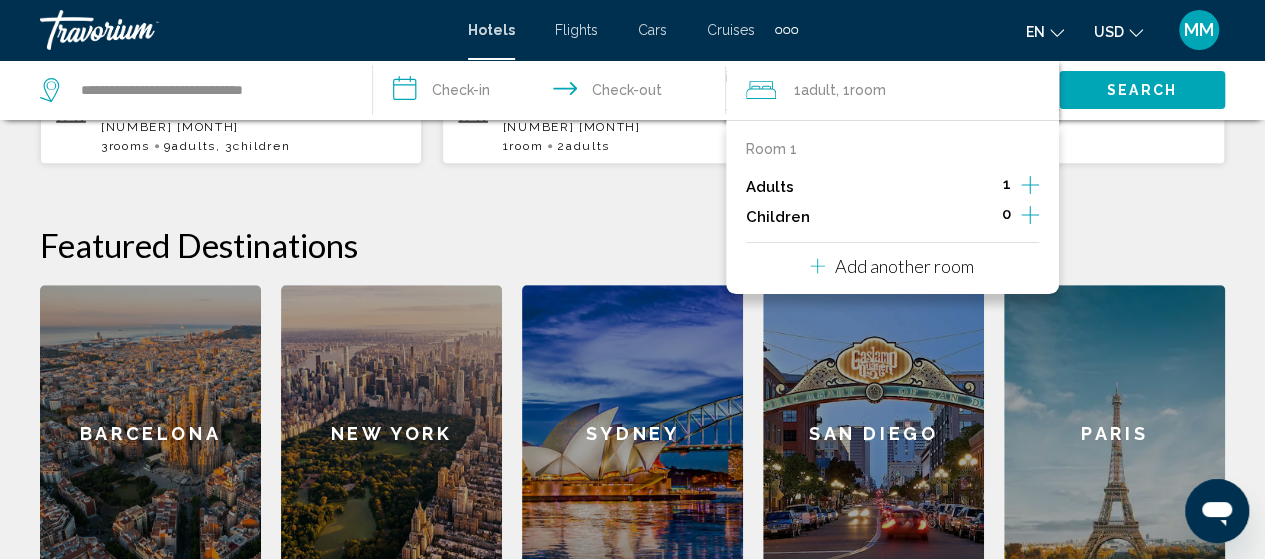 click on "**********" at bounding box center [553, 93] 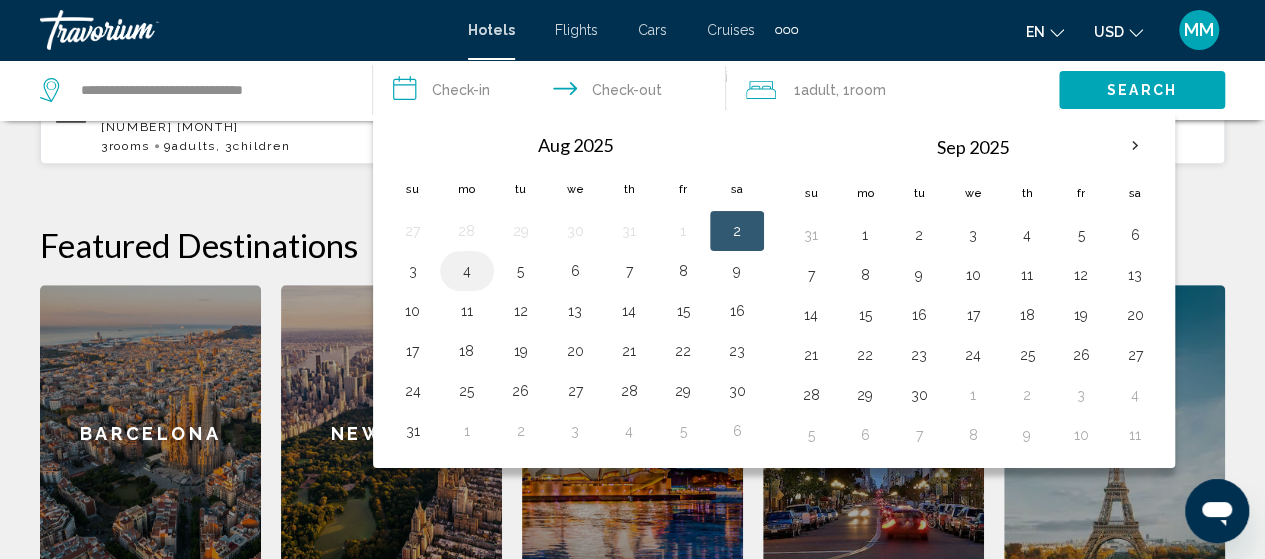 click on "4" at bounding box center (467, 271) 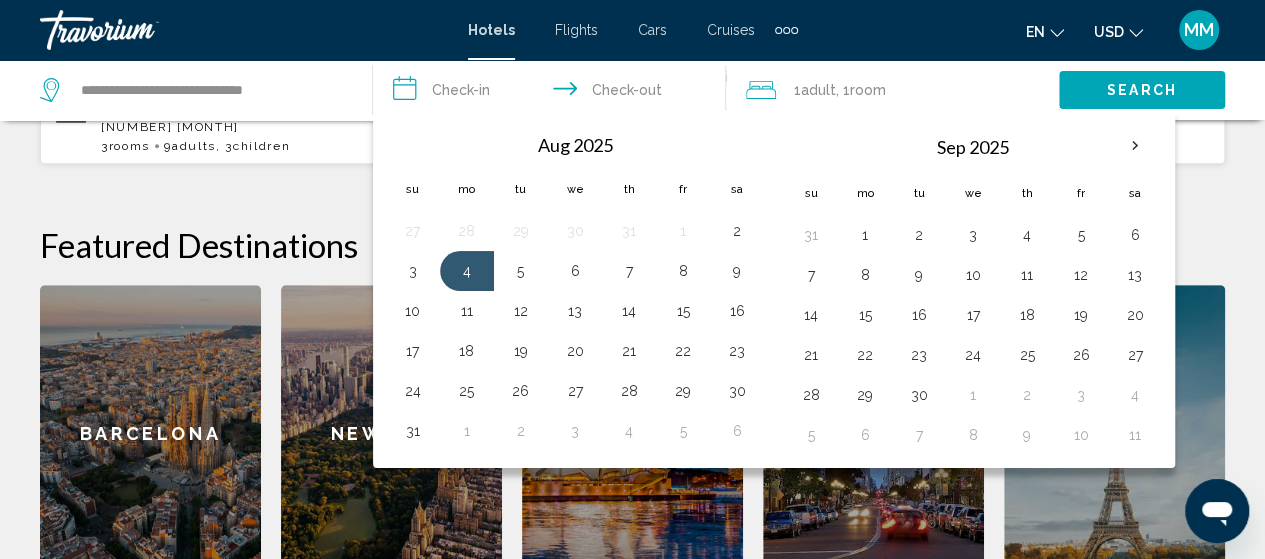 click on "5" at bounding box center (521, 271) 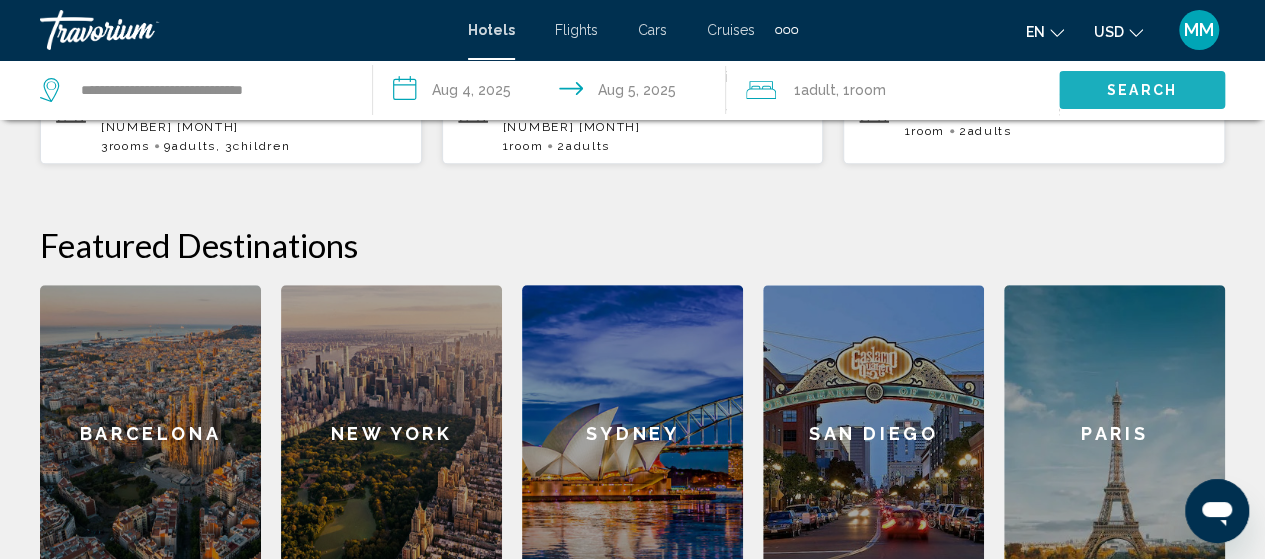 click on "Search" at bounding box center (1142, 89) 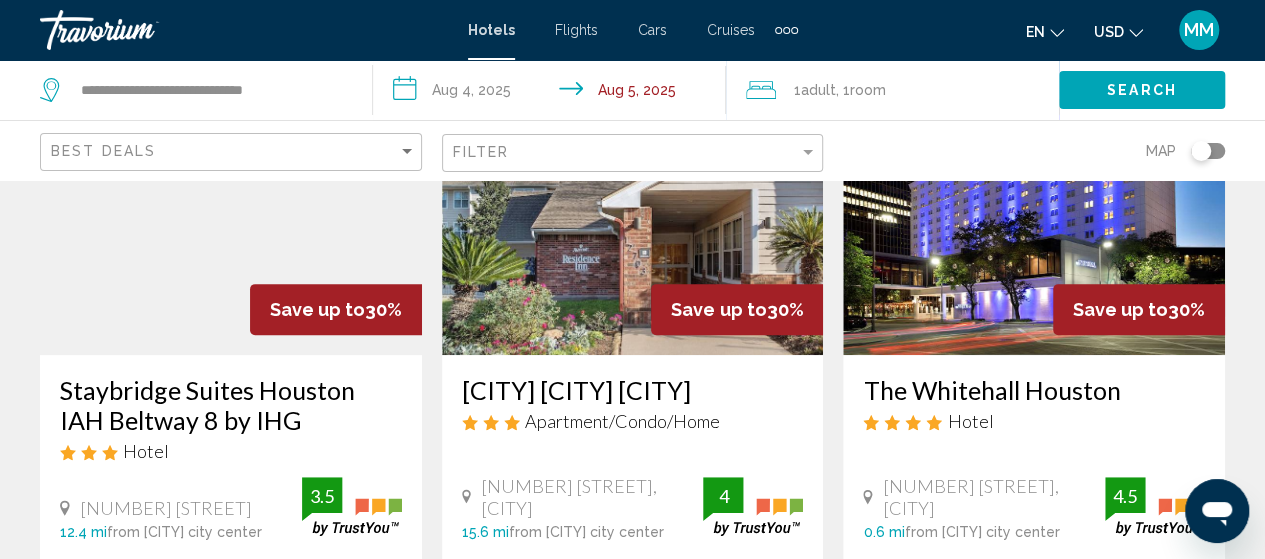 scroll, scrollTop: 200, scrollLeft: 0, axis: vertical 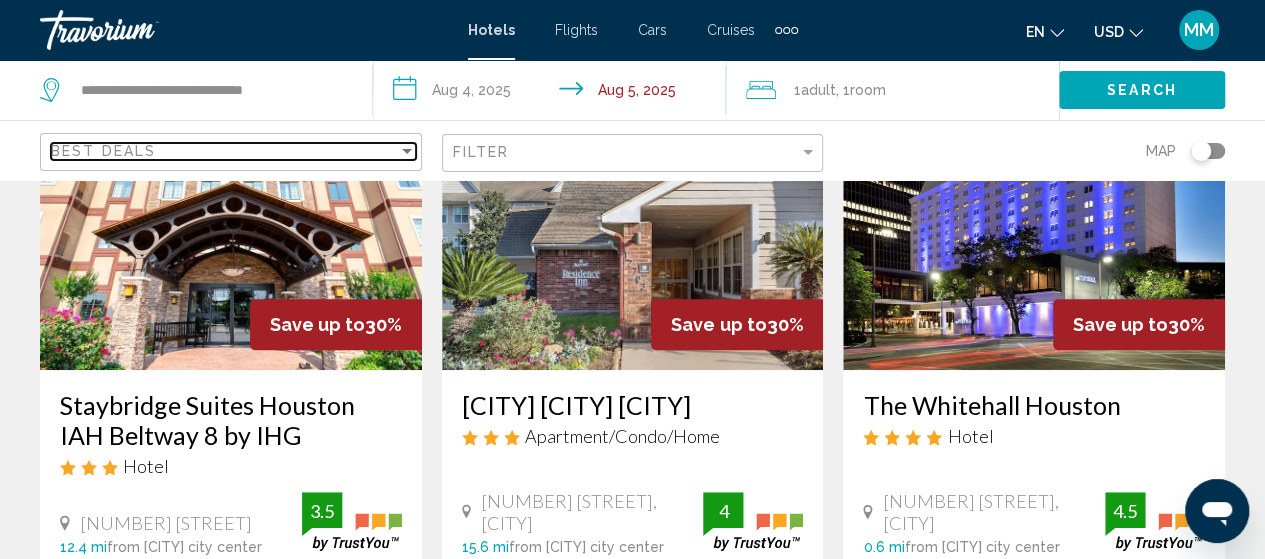 click on "Best Deals" at bounding box center [224, 151] 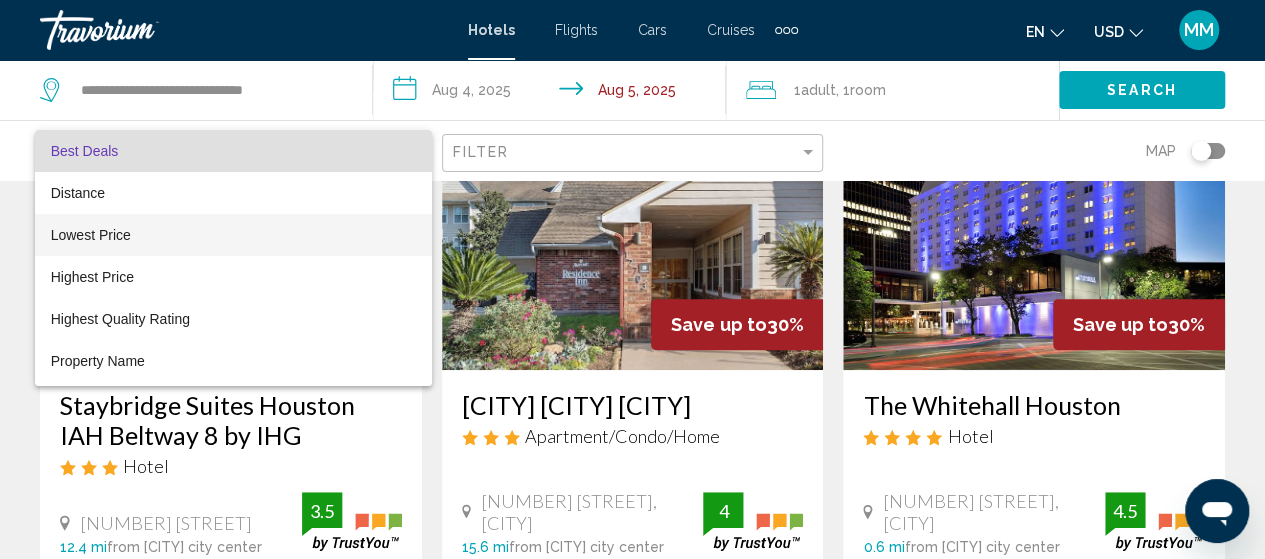 click on "Lowest Price" at bounding box center (233, 235) 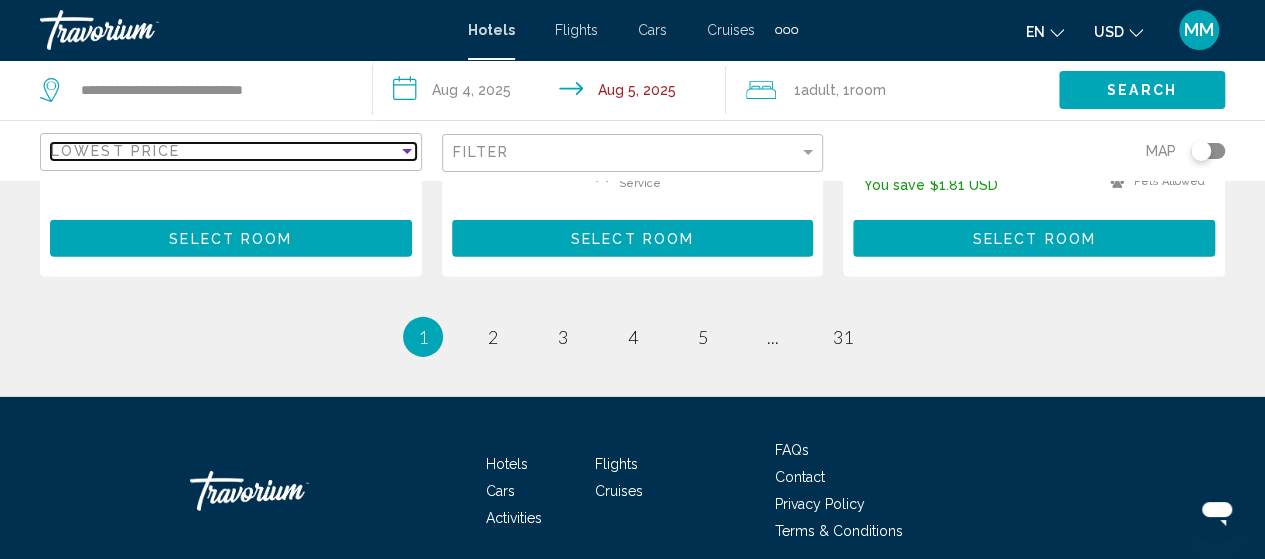 scroll, scrollTop: 3000, scrollLeft: 0, axis: vertical 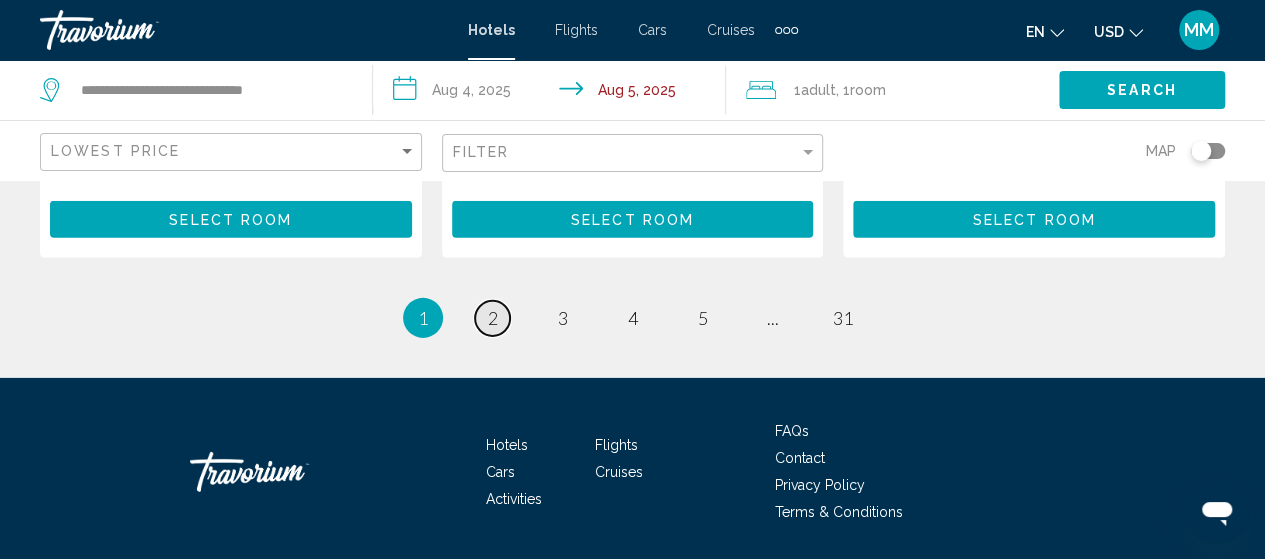 click on "page  2" at bounding box center (492, 318) 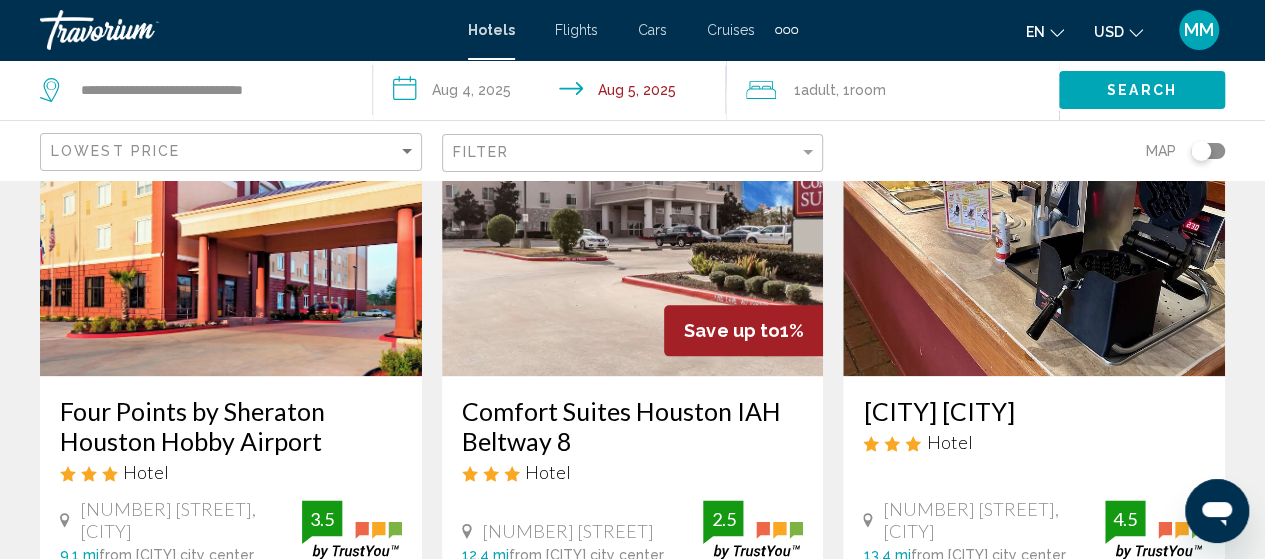 scroll, scrollTop: 1200, scrollLeft: 0, axis: vertical 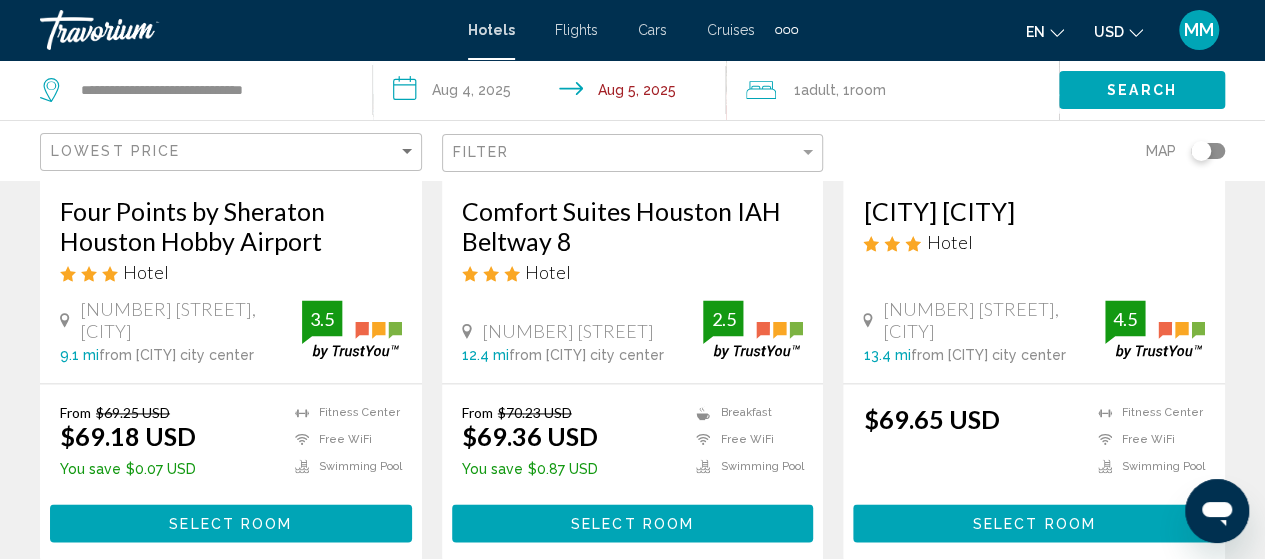 click on "Four Points by Sheraton Houston Hobby Airport" at bounding box center (231, 226) 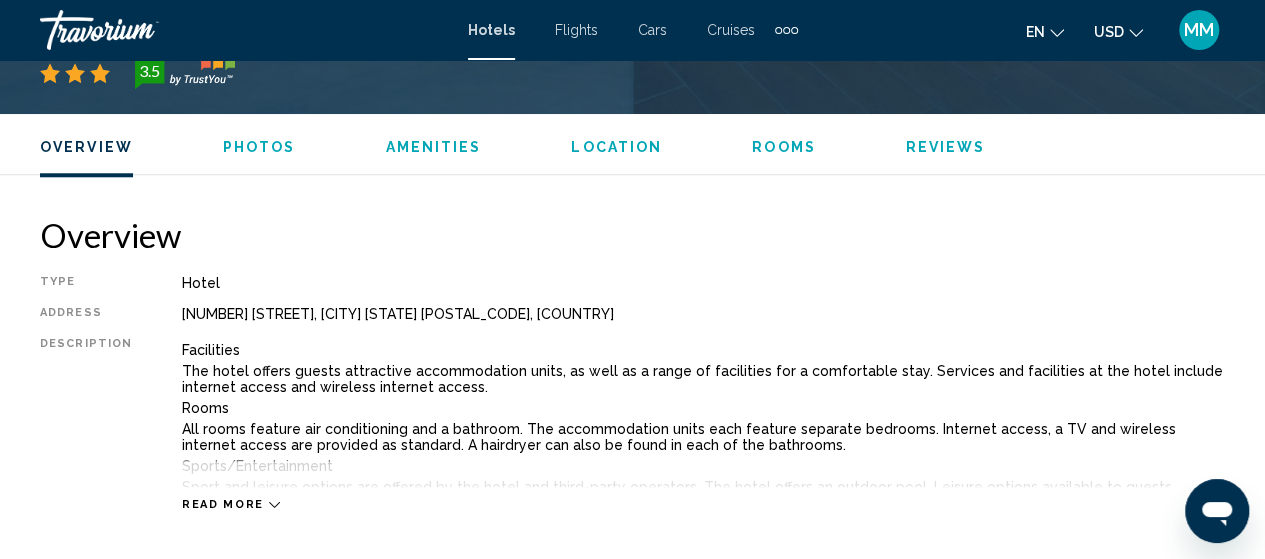 scroll, scrollTop: 955, scrollLeft: 0, axis: vertical 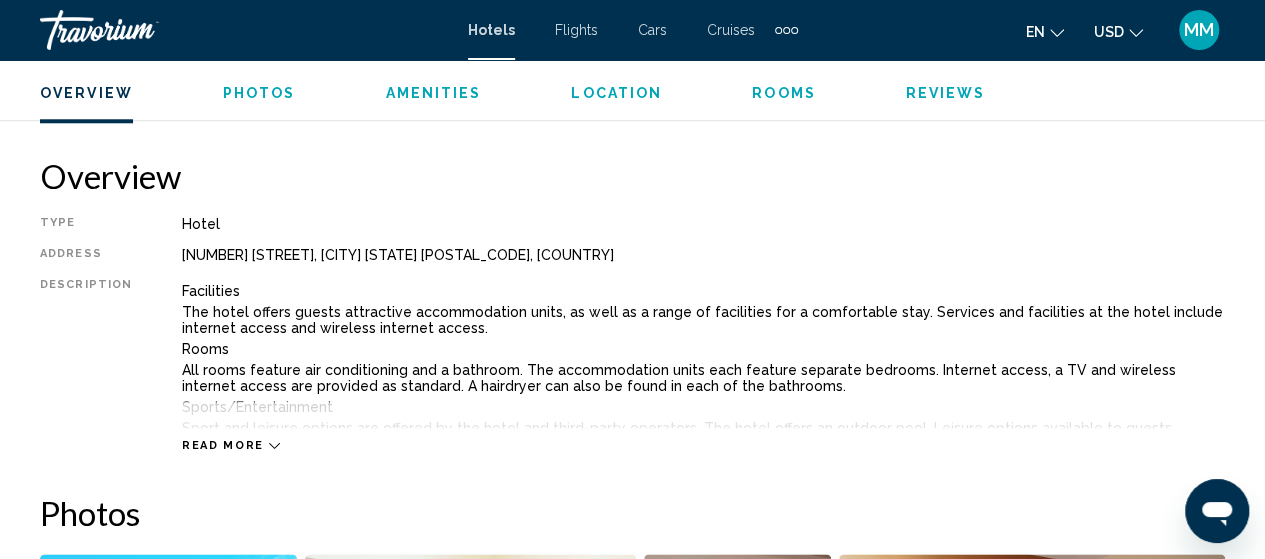 click on "Read more" at bounding box center (223, 445) 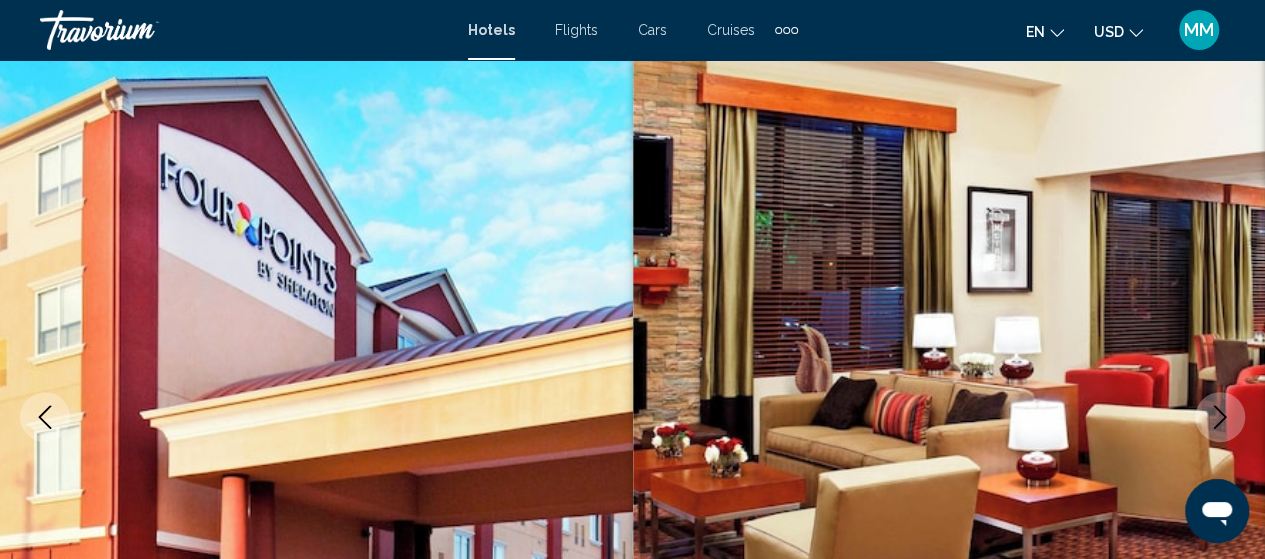 scroll, scrollTop: 0, scrollLeft: 0, axis: both 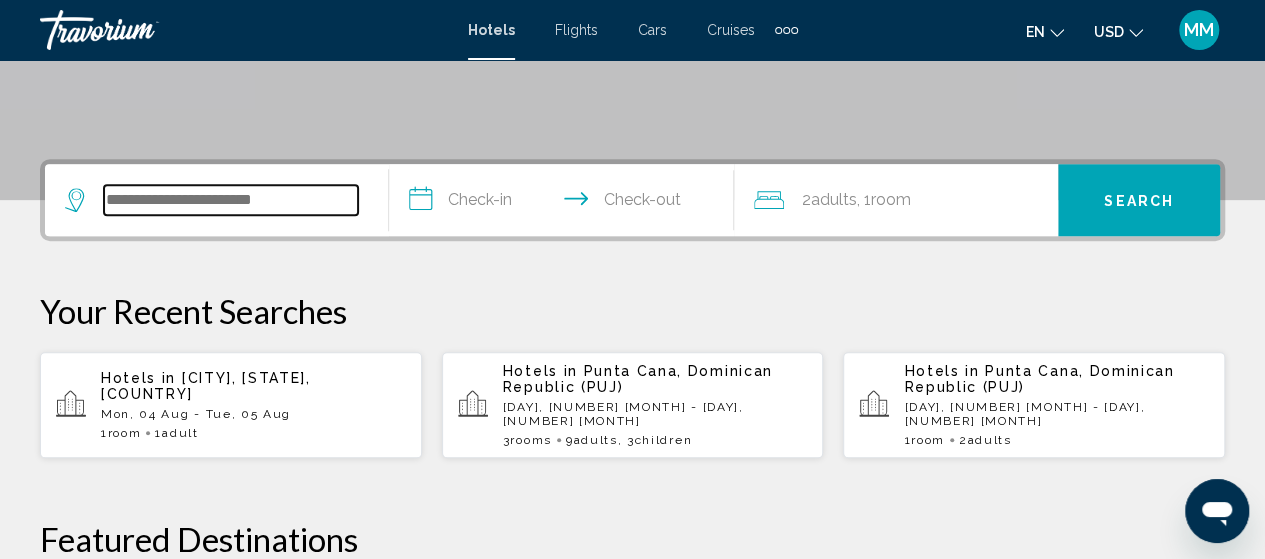 click at bounding box center (231, 200) 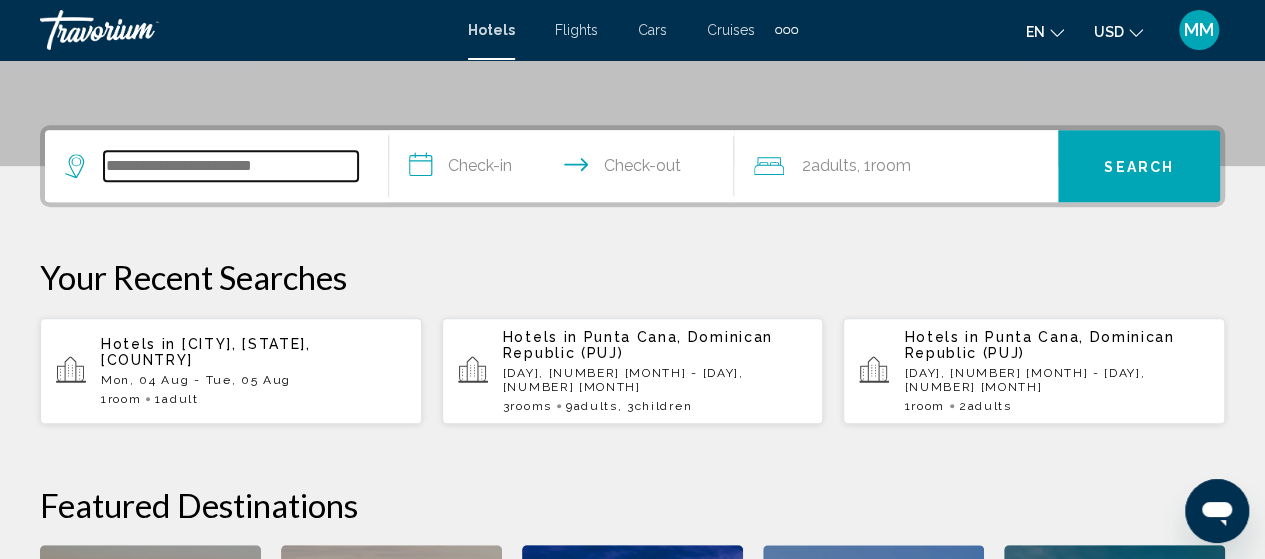 scroll, scrollTop: 494, scrollLeft: 0, axis: vertical 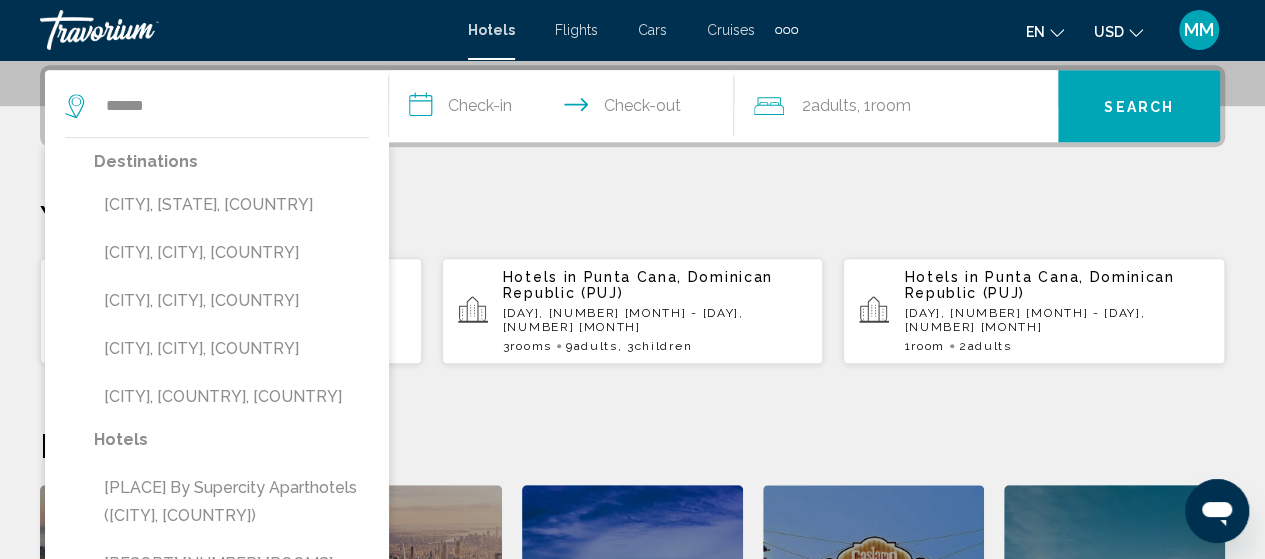 click on "[CITY], [STATE], [COUNTRY]" at bounding box center [231, 205] 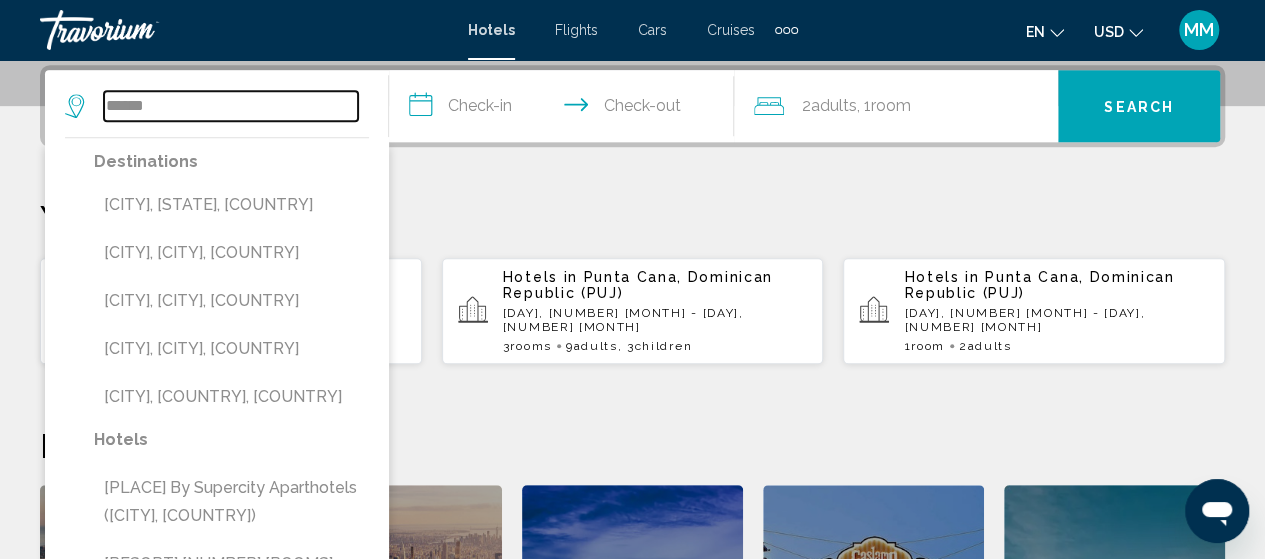 type on "**********" 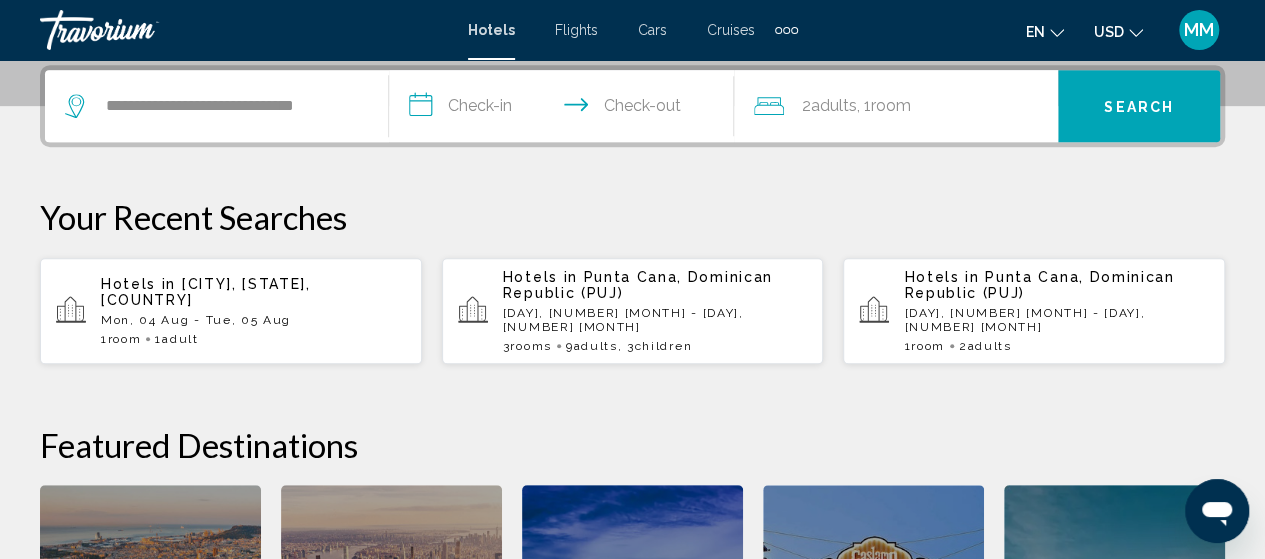 click on "**********" at bounding box center (565, 109) 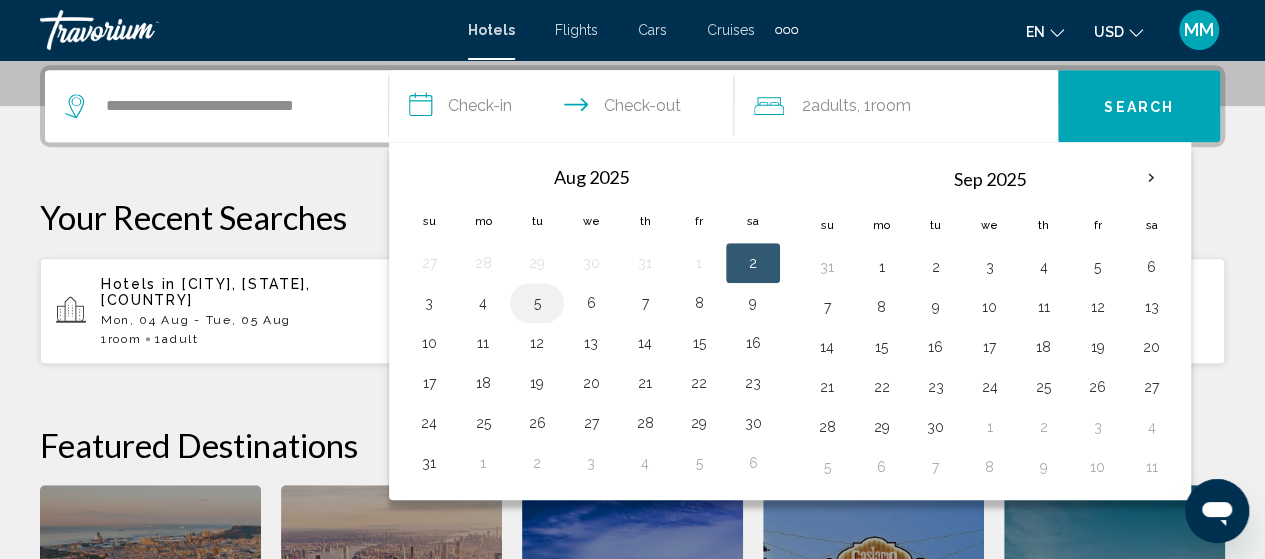 click on "5" at bounding box center (537, 303) 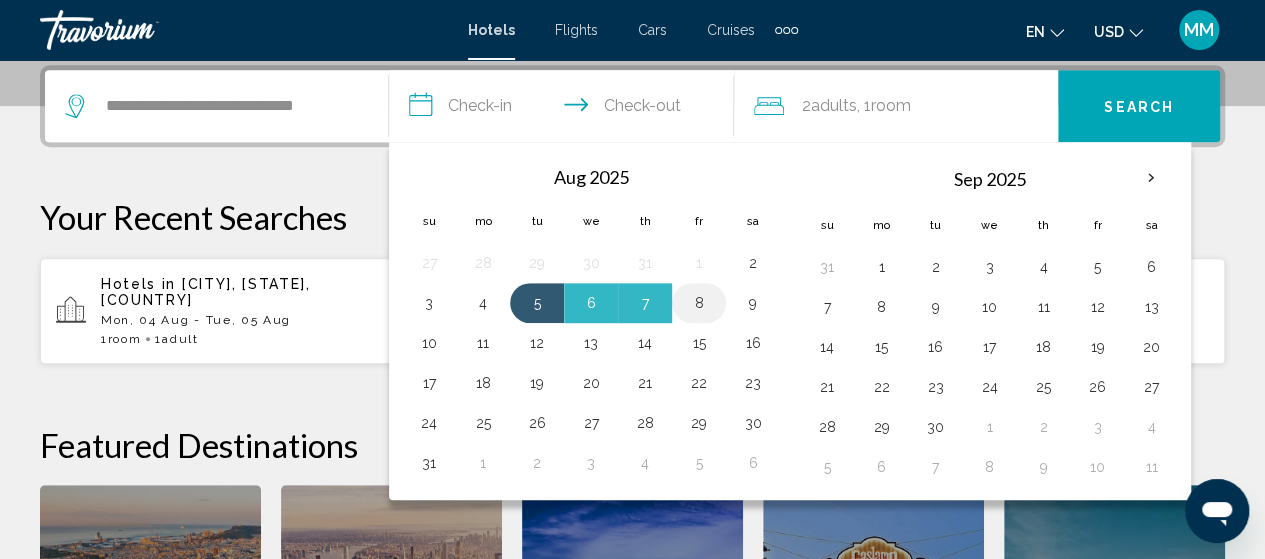 click on "8" at bounding box center (699, 303) 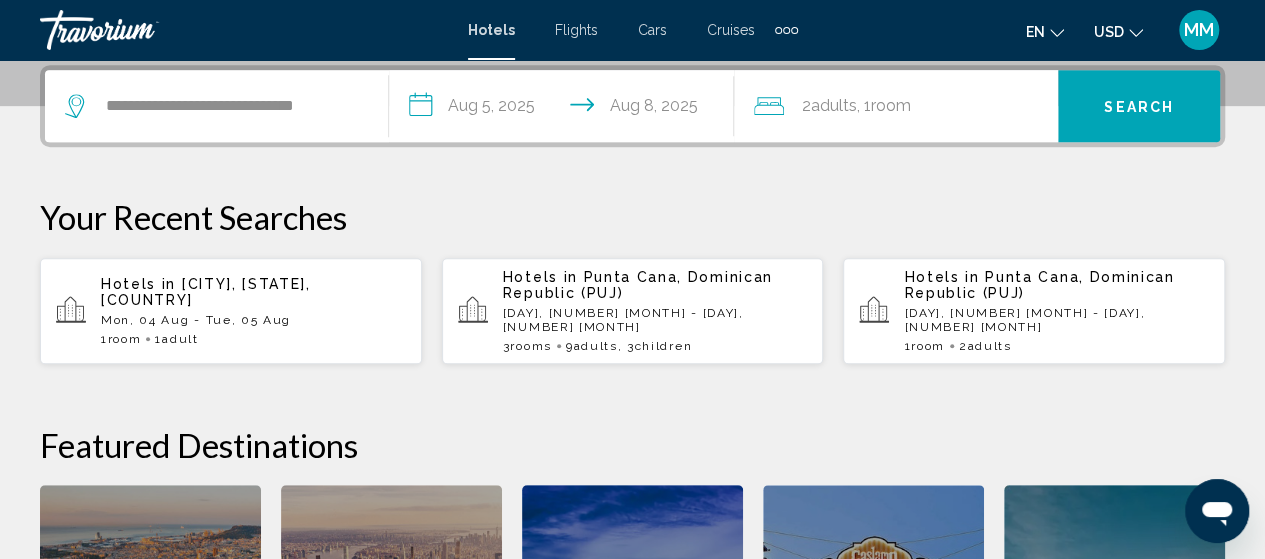 click on "Room" 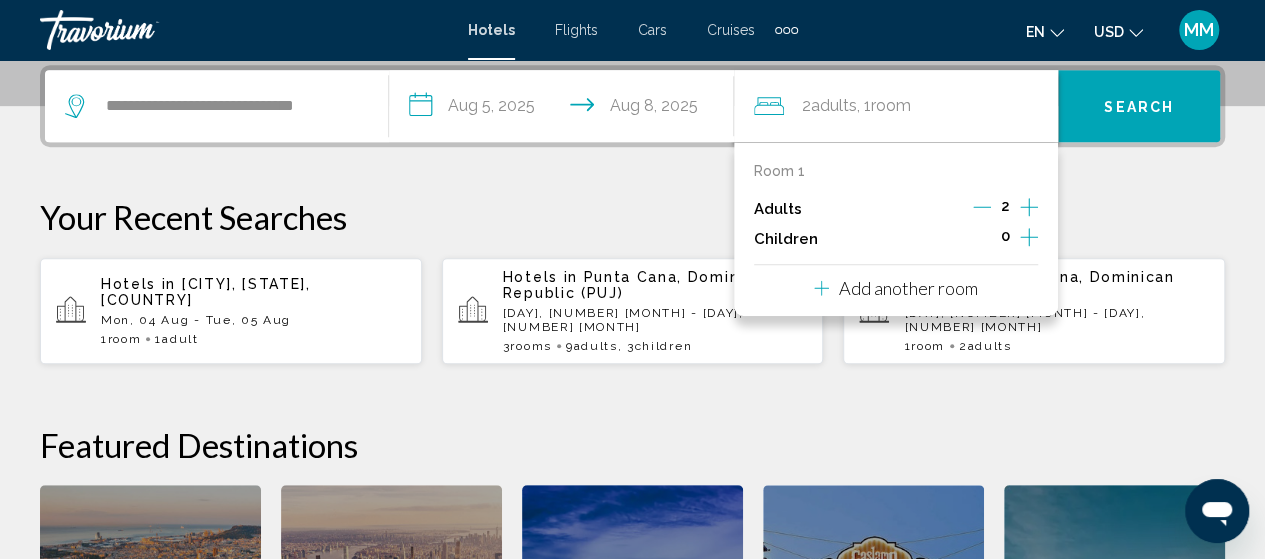 click 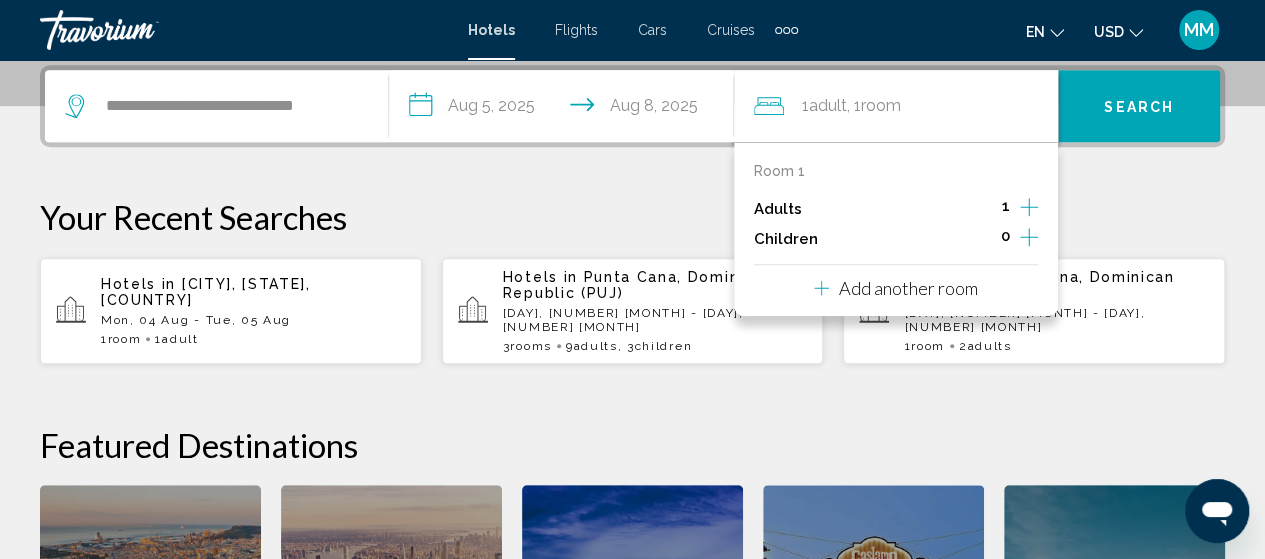 click on "Search" at bounding box center [1139, 106] 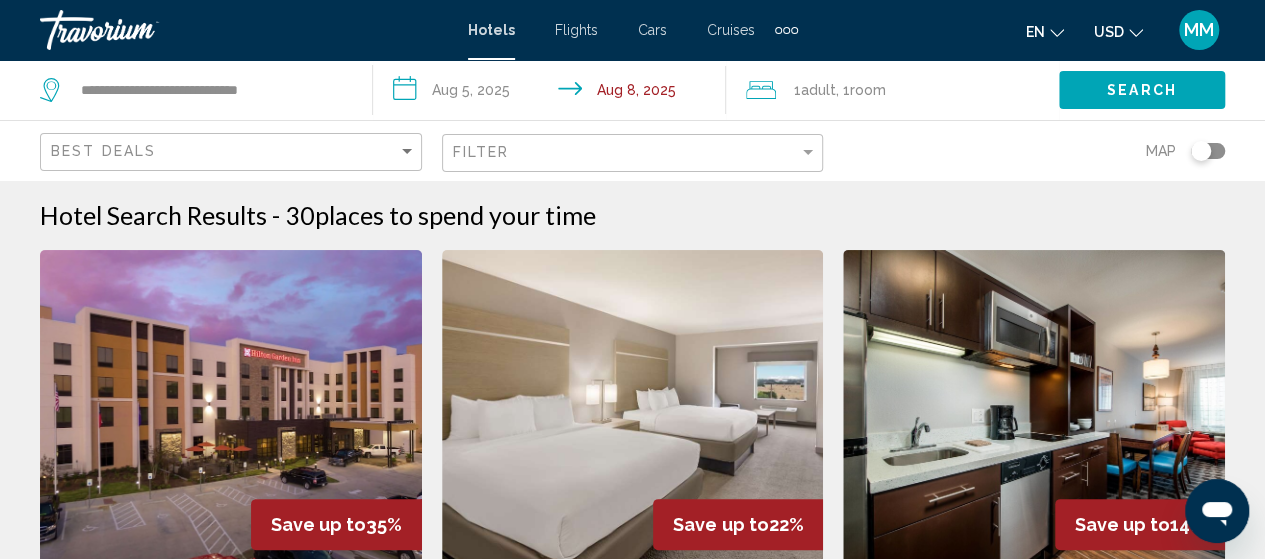 scroll, scrollTop: 0, scrollLeft: 0, axis: both 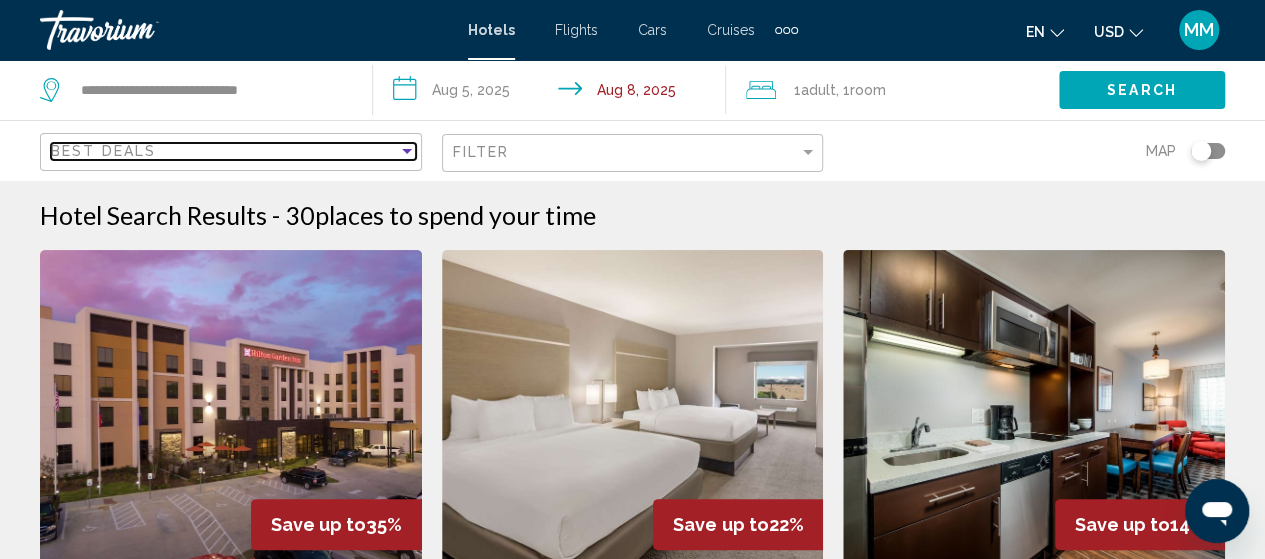 click on "Best Deals" at bounding box center [224, 151] 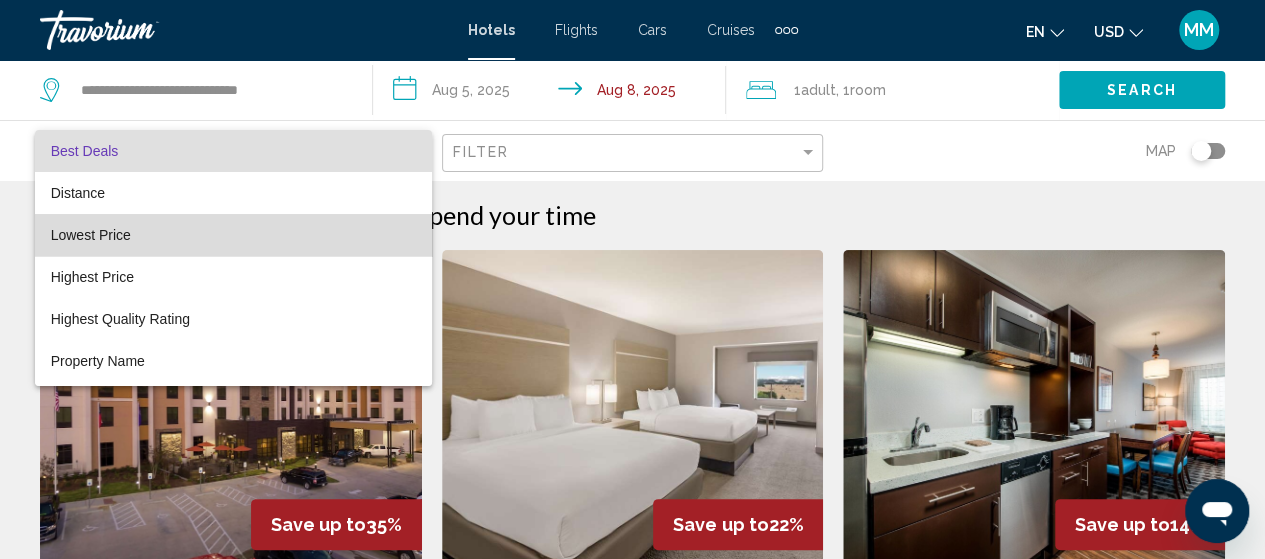 click on "Lowest Price" at bounding box center [233, 235] 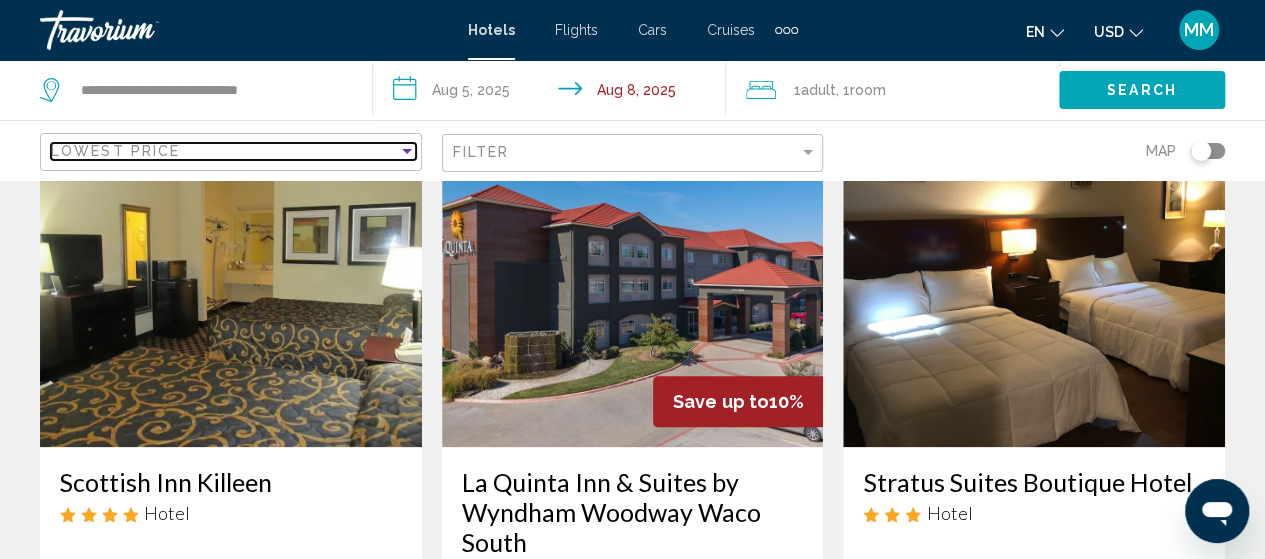 scroll, scrollTop: 900, scrollLeft: 0, axis: vertical 